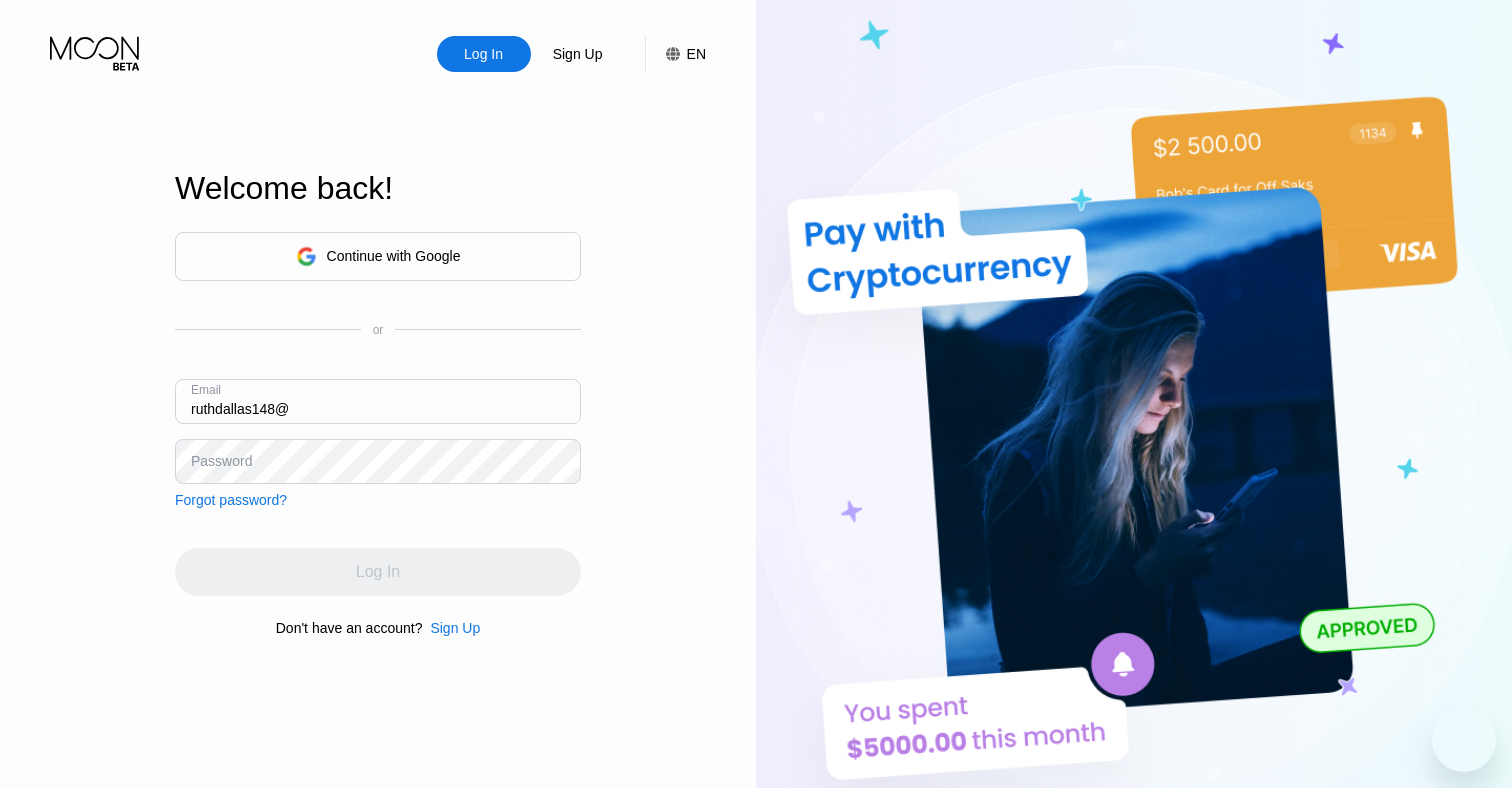 scroll, scrollTop: 0, scrollLeft: 0, axis: both 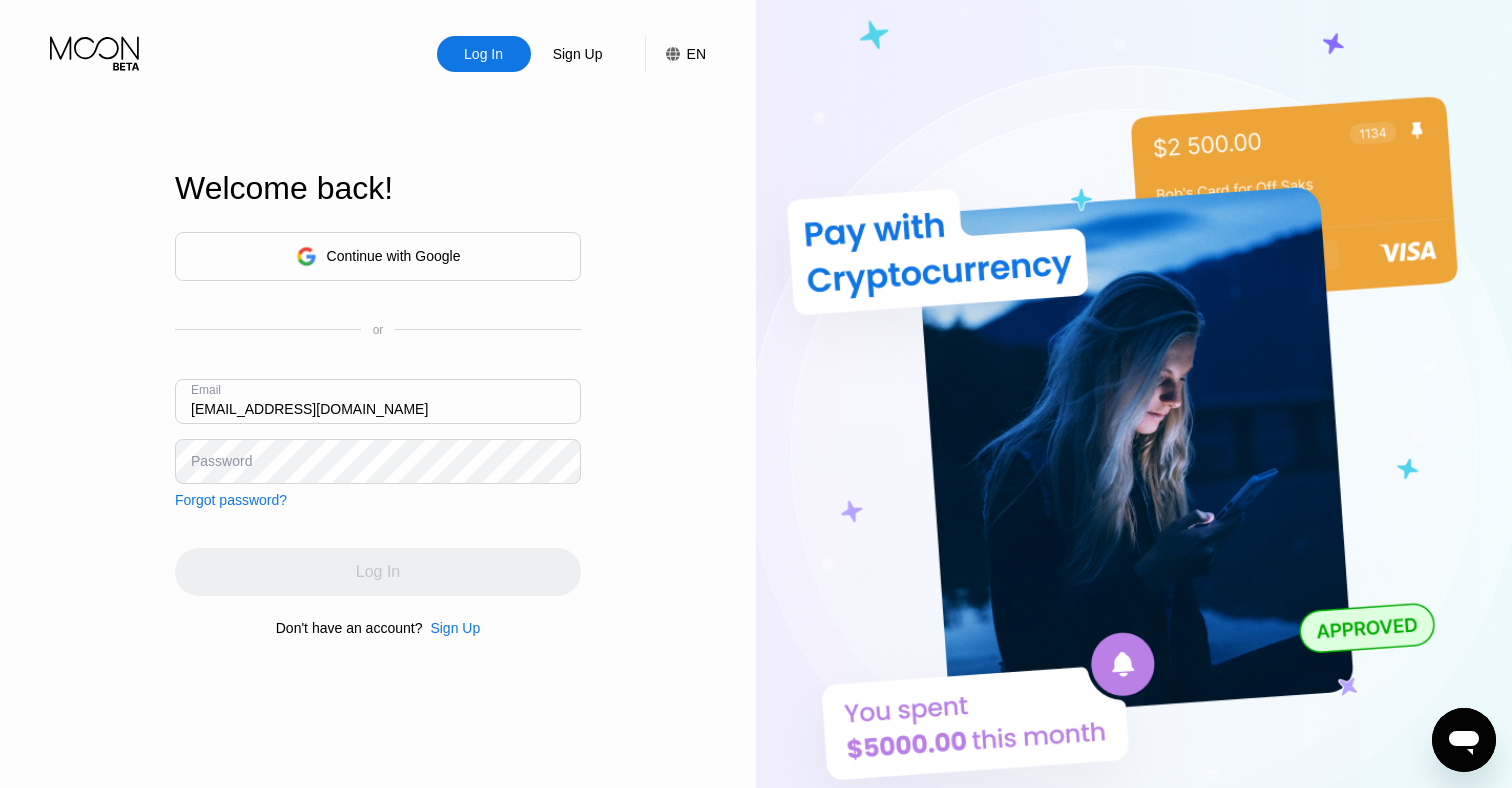 type on "ruthdallas148@gmail.com" 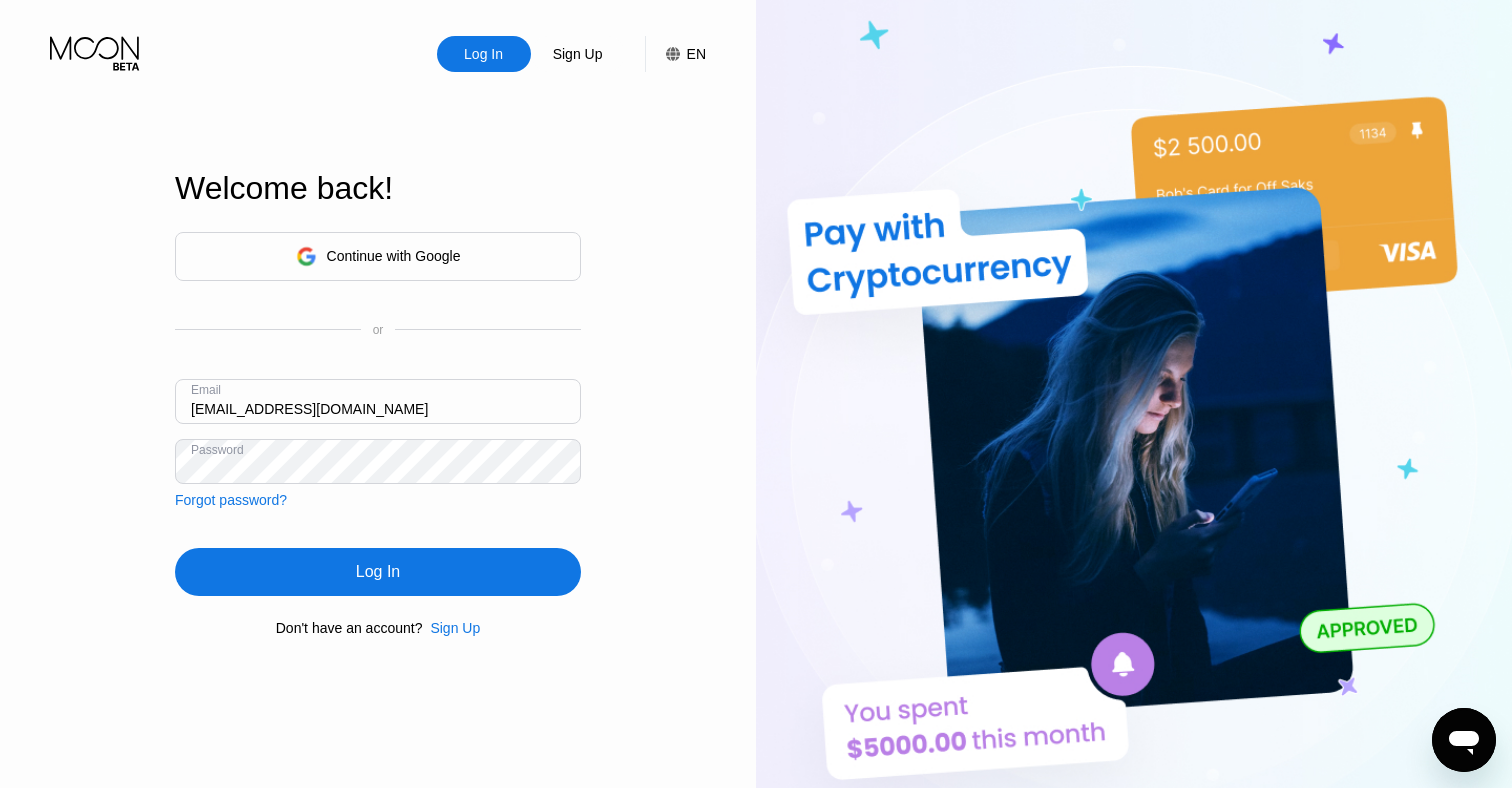 click on "Log In" at bounding box center [378, 572] 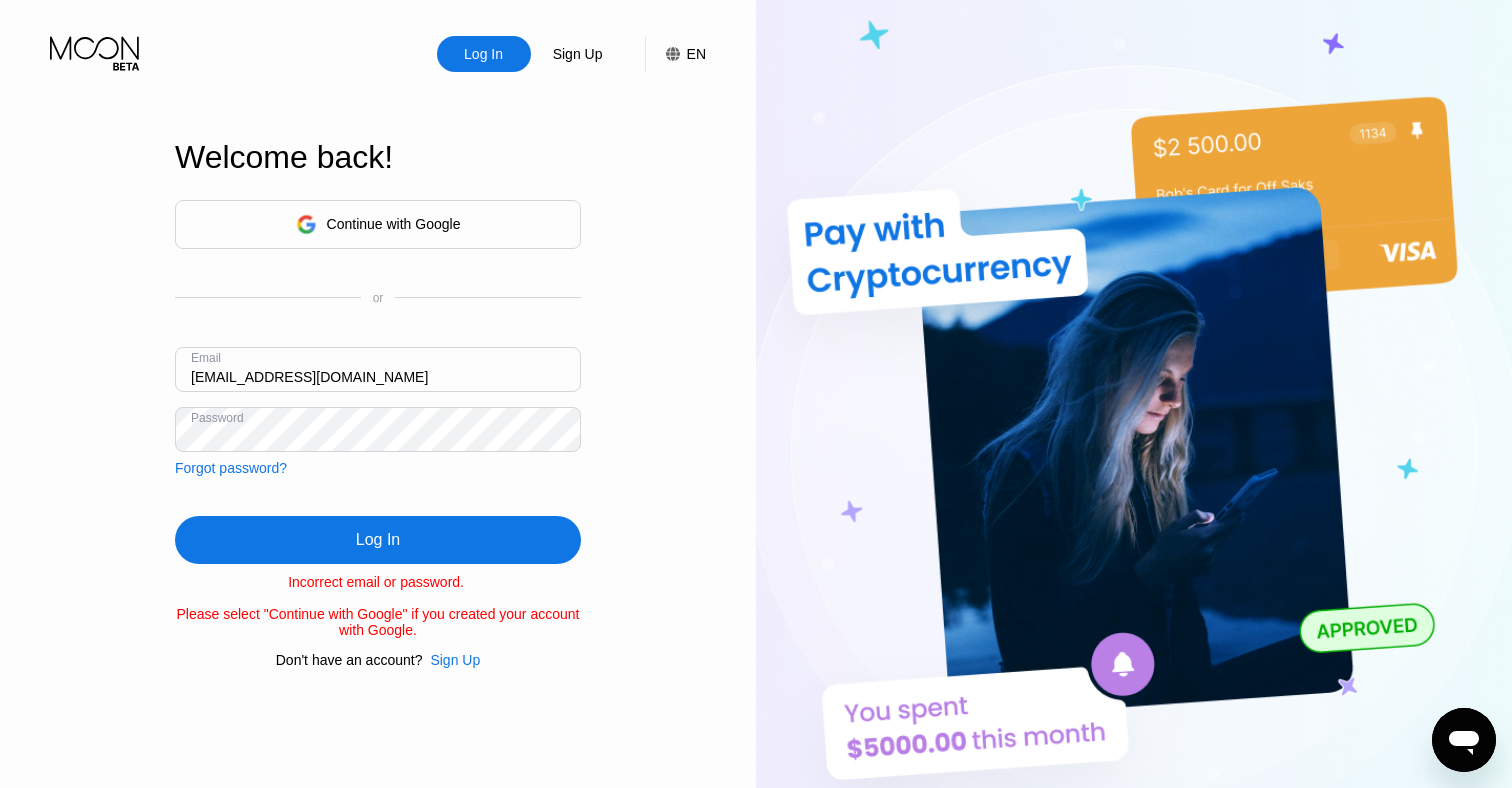 click on "Log In" at bounding box center [378, 540] 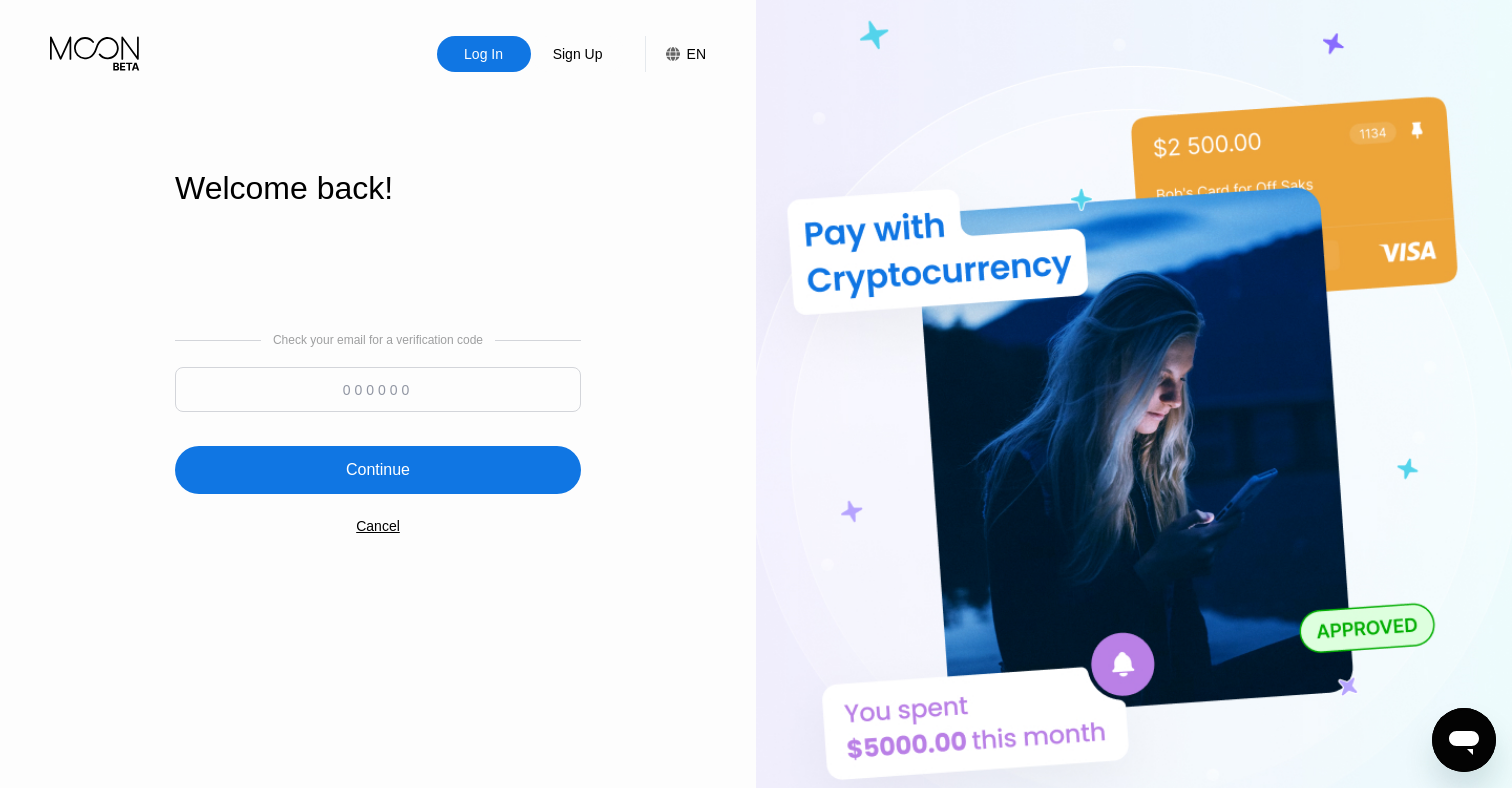 click at bounding box center [378, 389] 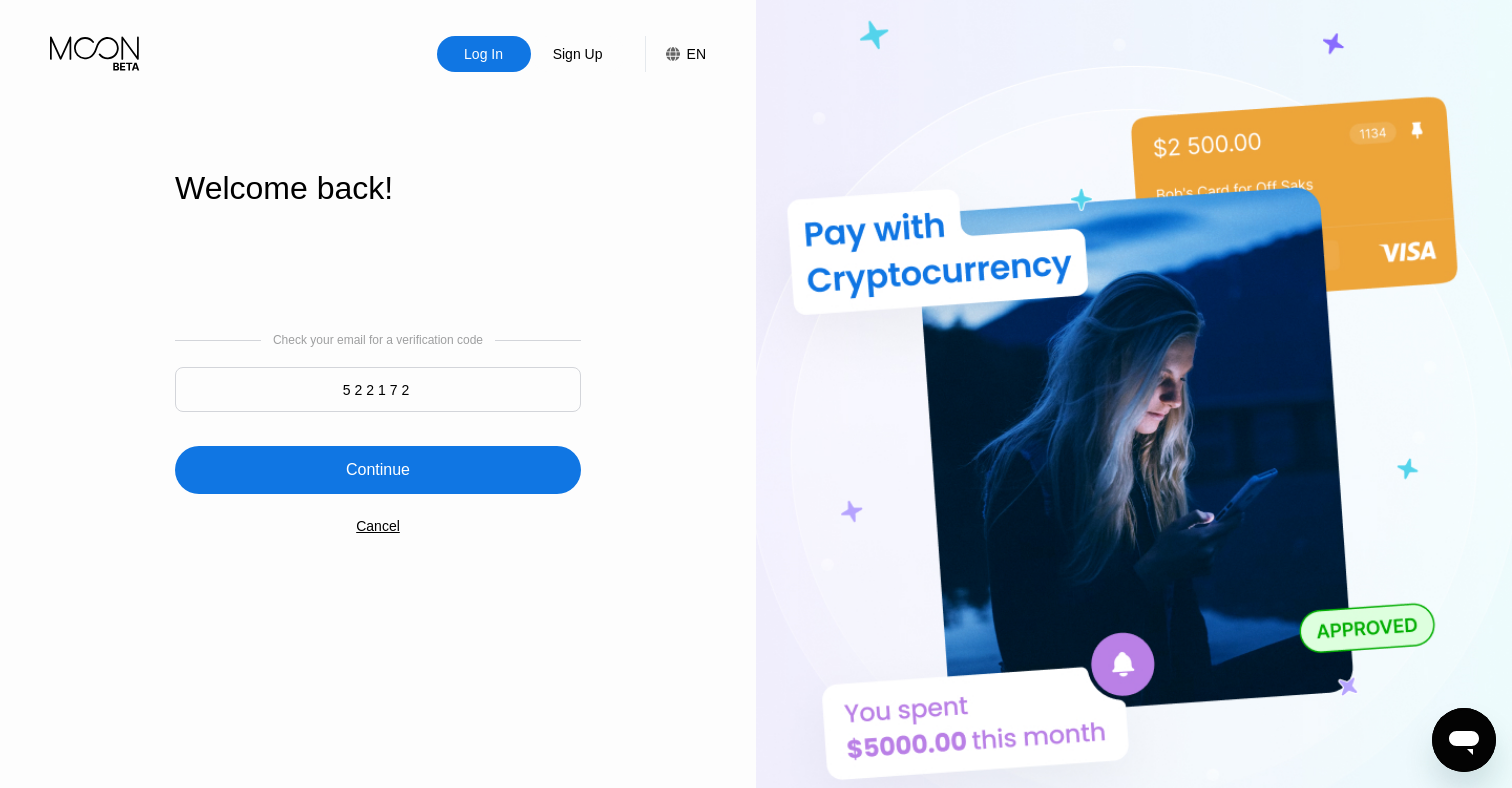 type on "522172" 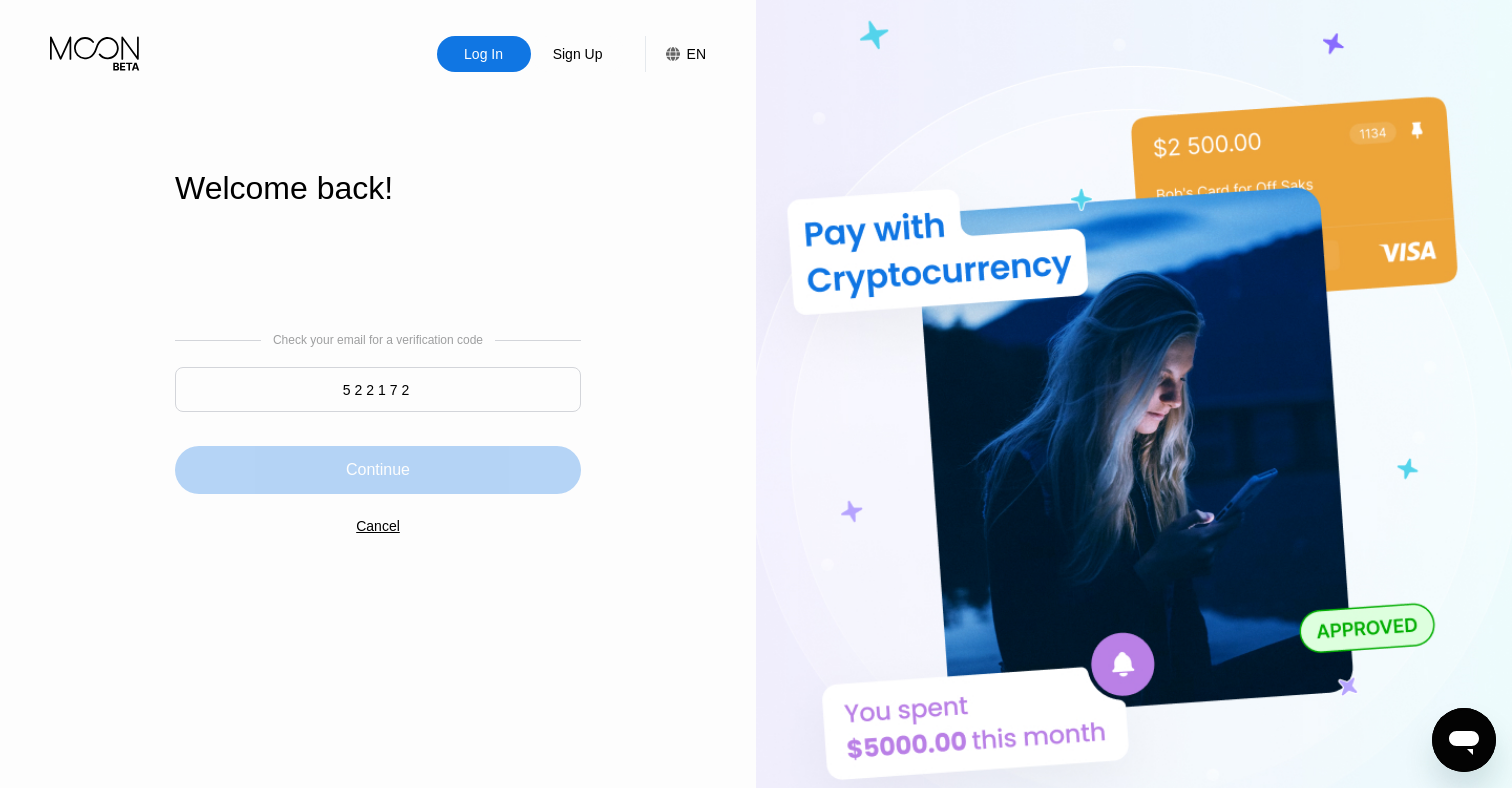 click on "Continue" at bounding box center [378, 470] 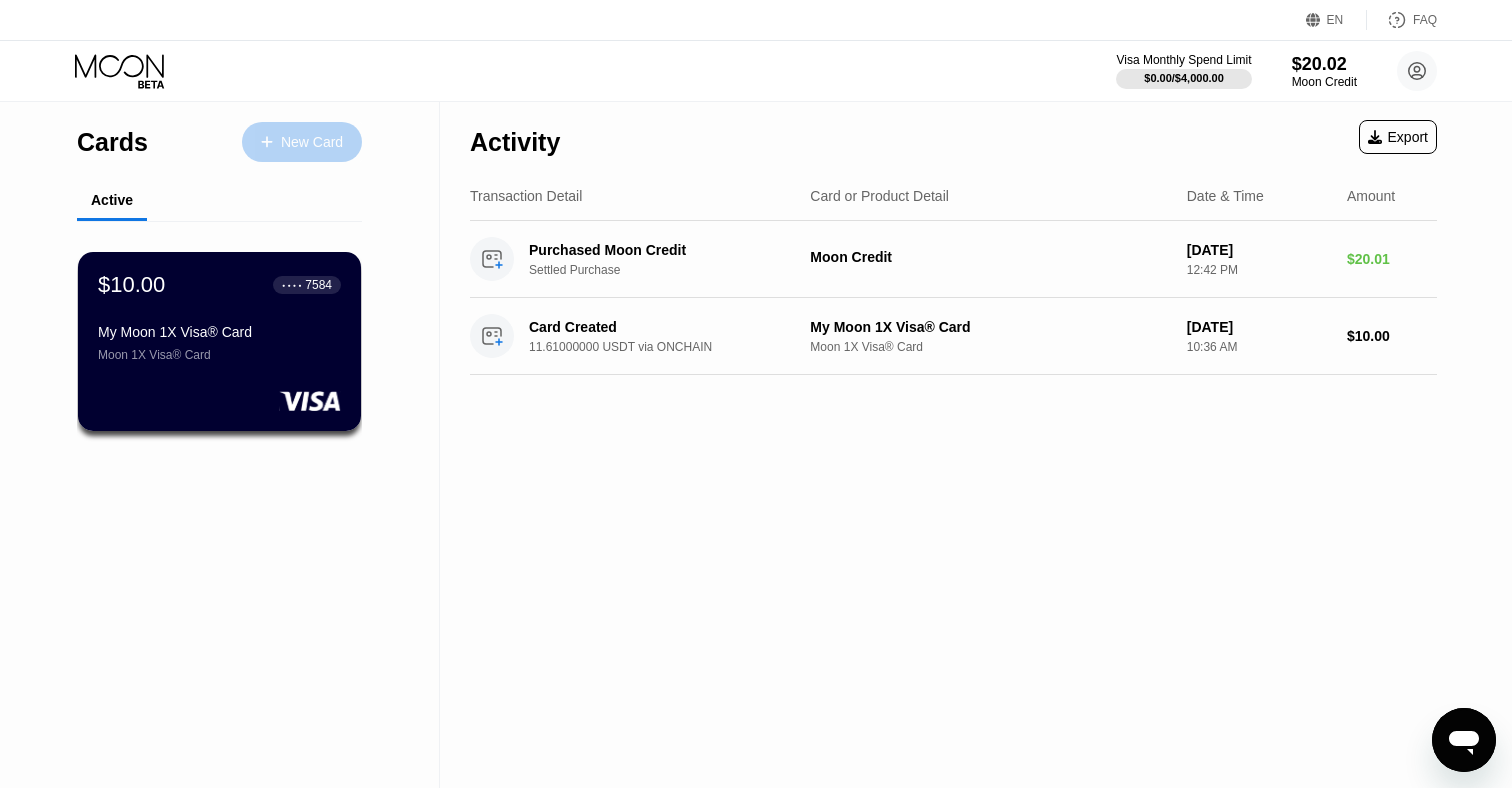click on "New Card" at bounding box center [312, 142] 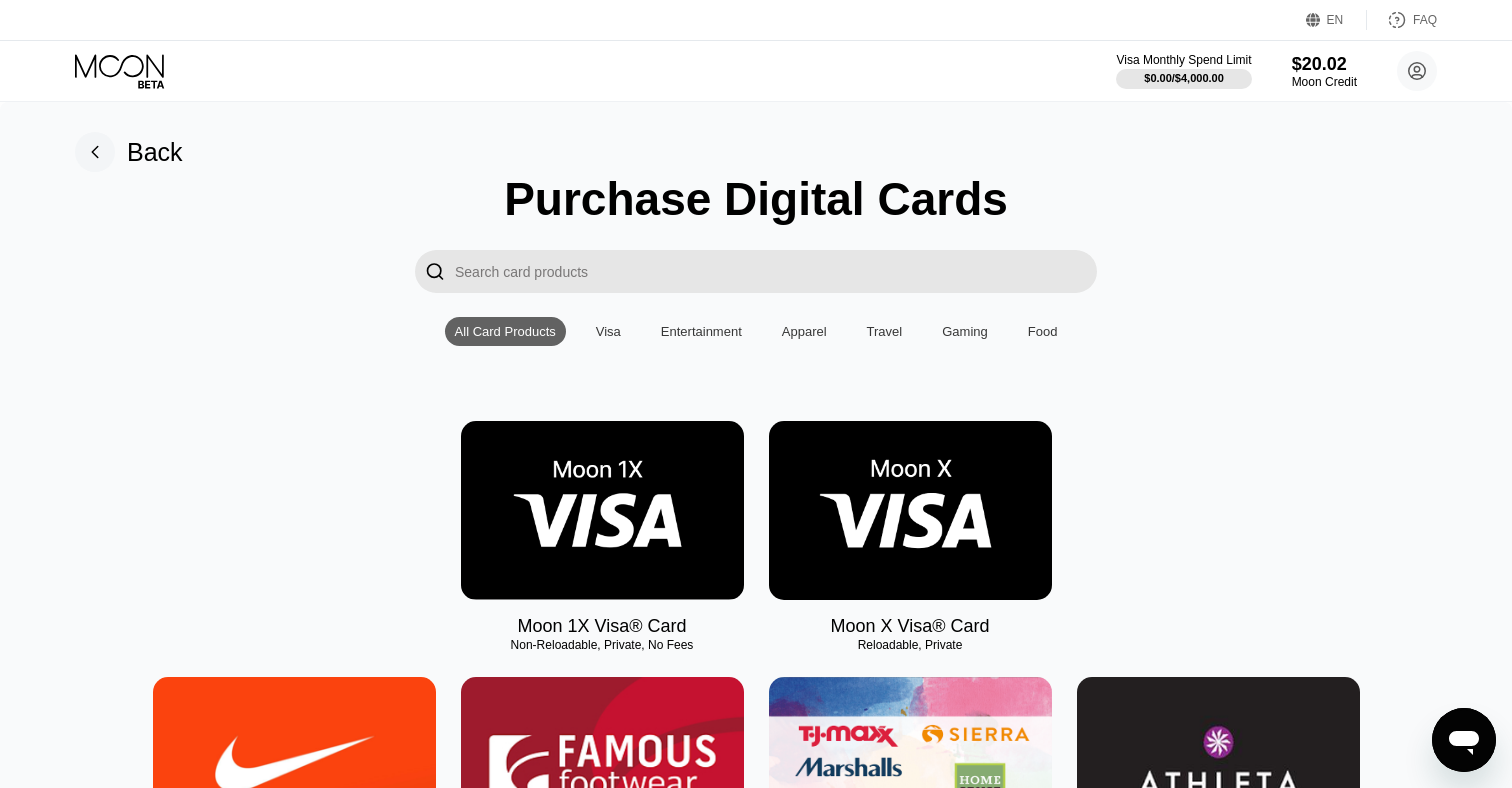 click at bounding box center [910, 510] 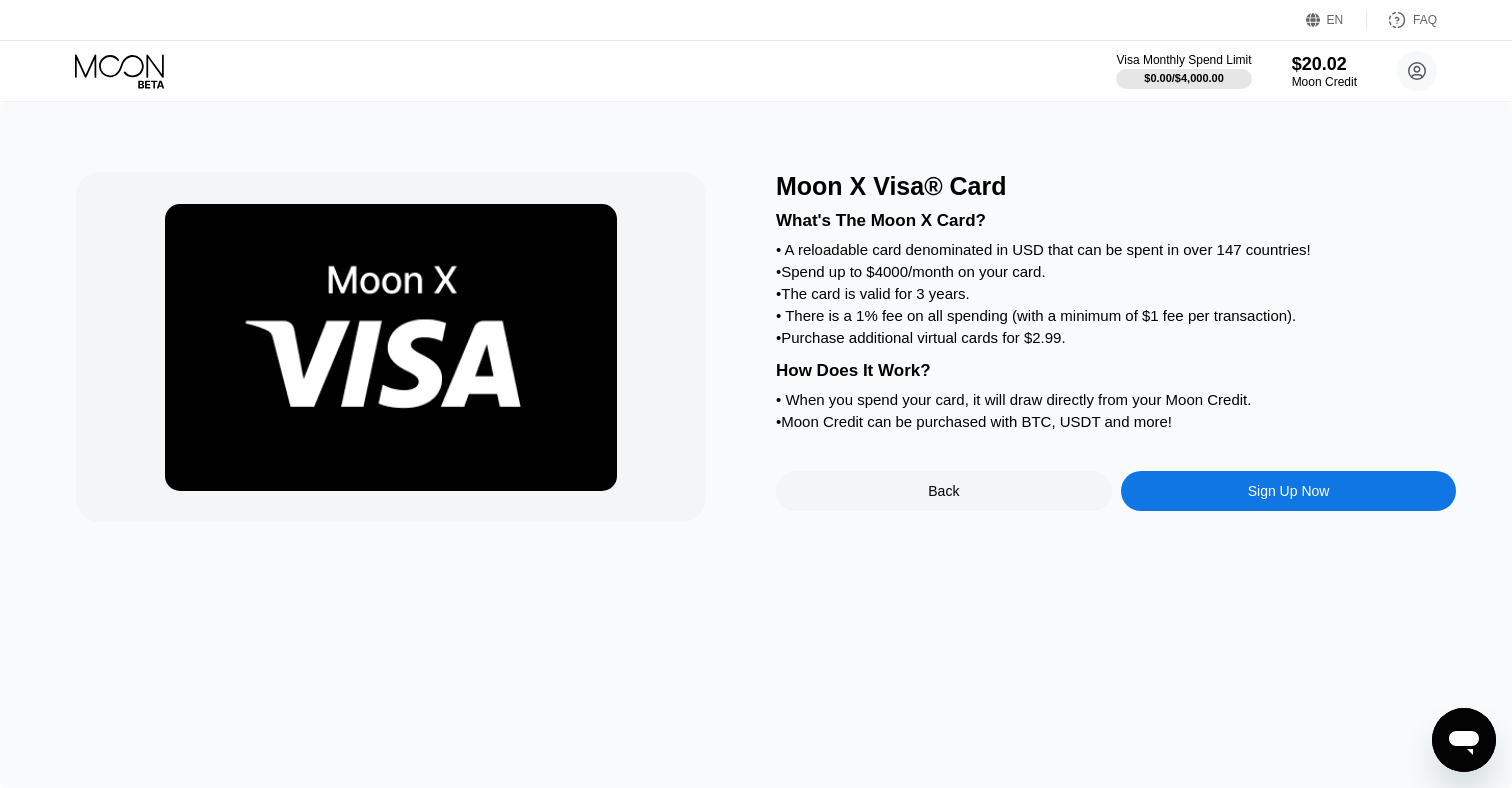 click on "Sign Up Now" at bounding box center [1289, 491] 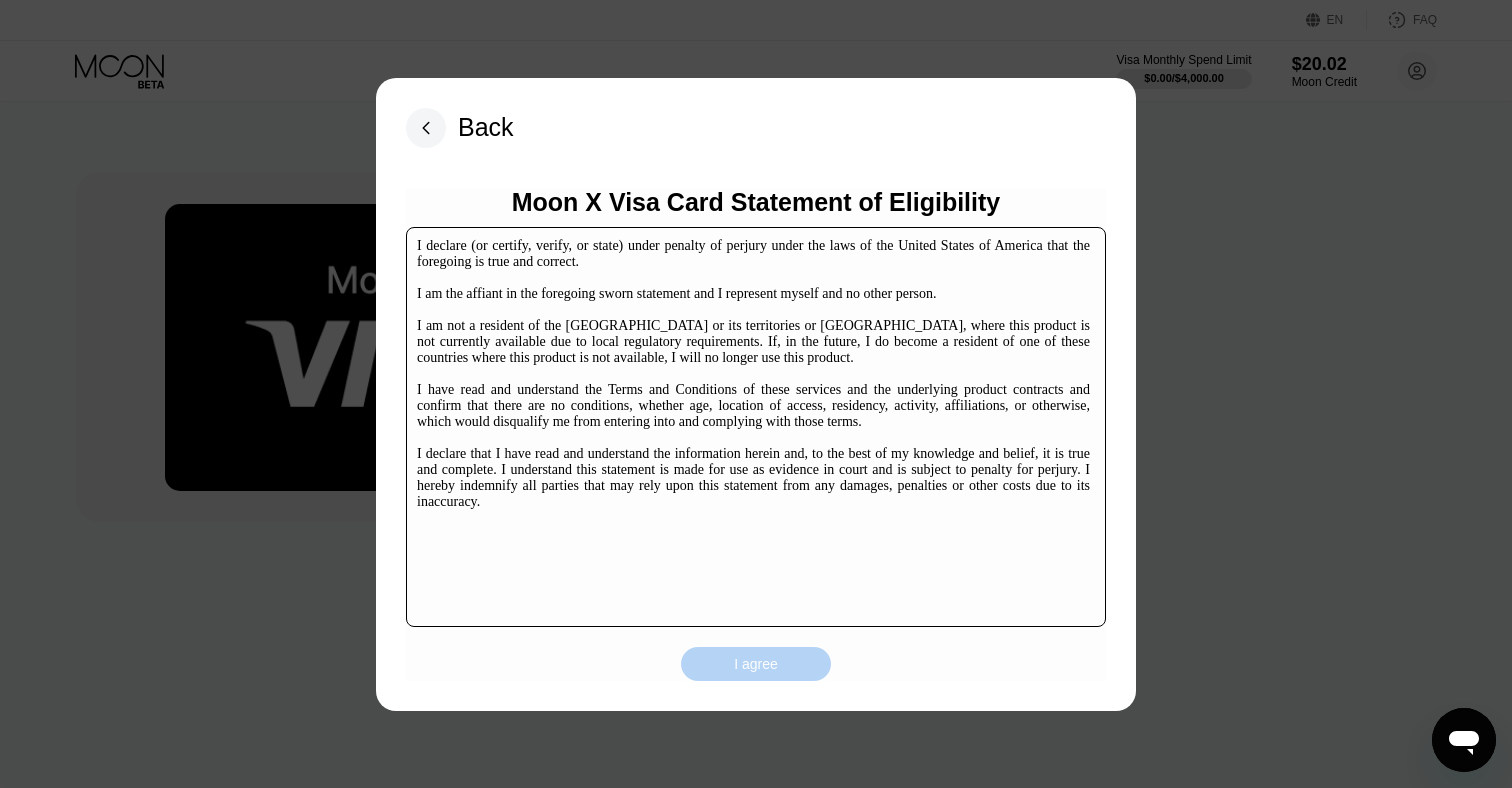click on "I agree" at bounding box center [756, 664] 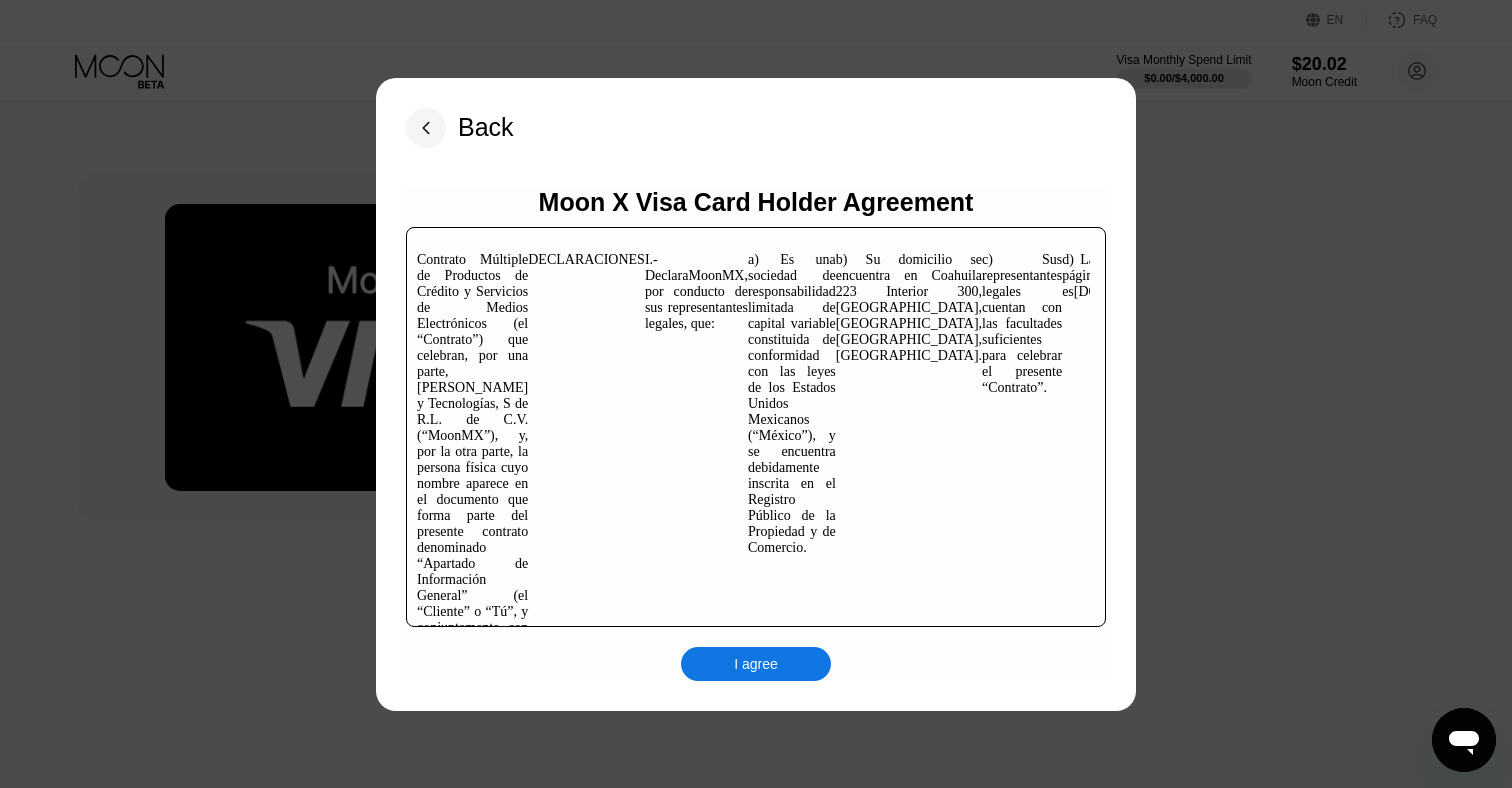 click on "I agree" at bounding box center [756, 664] 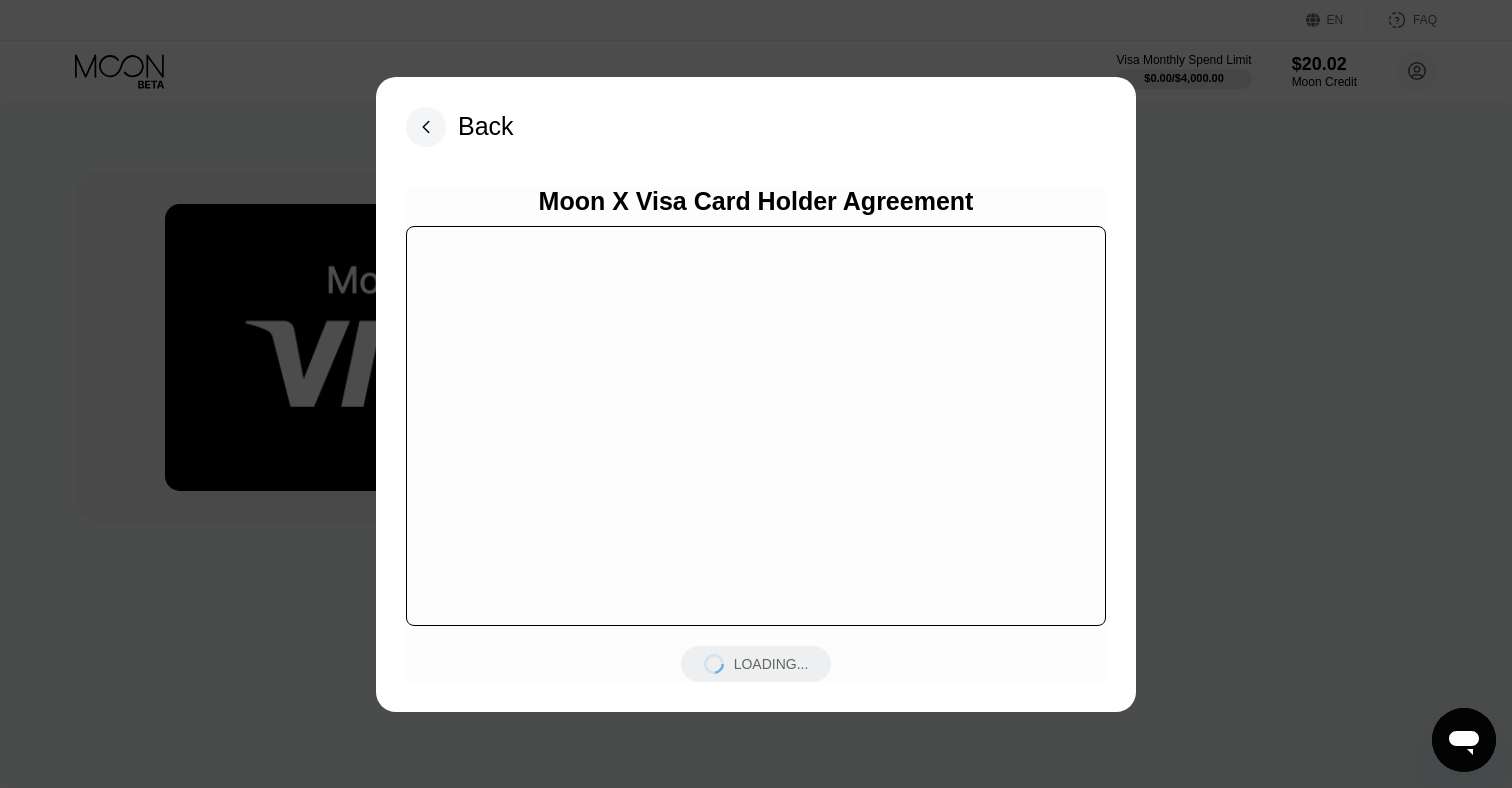 scroll, scrollTop: 13736, scrollLeft: 0, axis: vertical 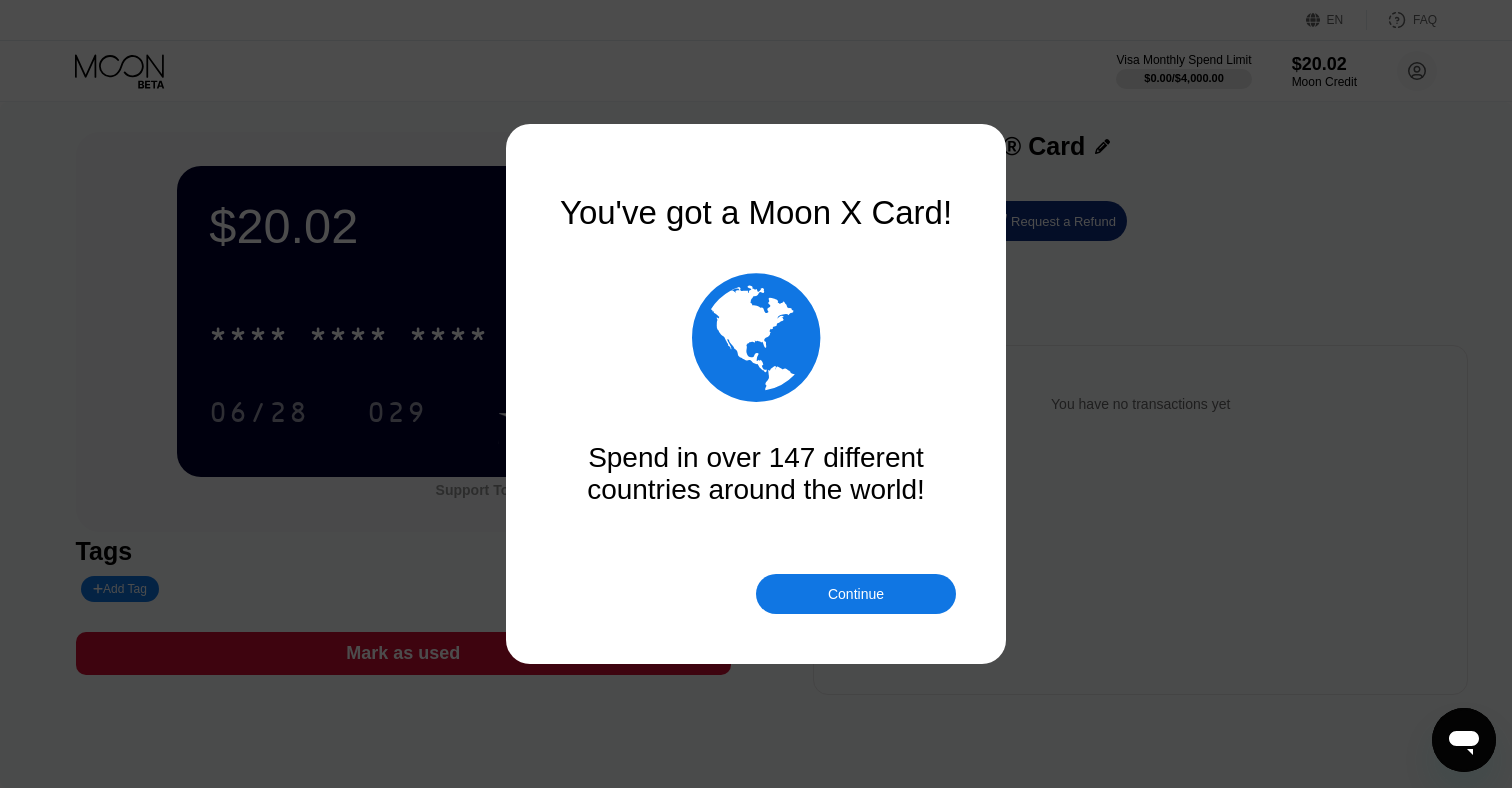 click on "Continue" at bounding box center [856, 594] 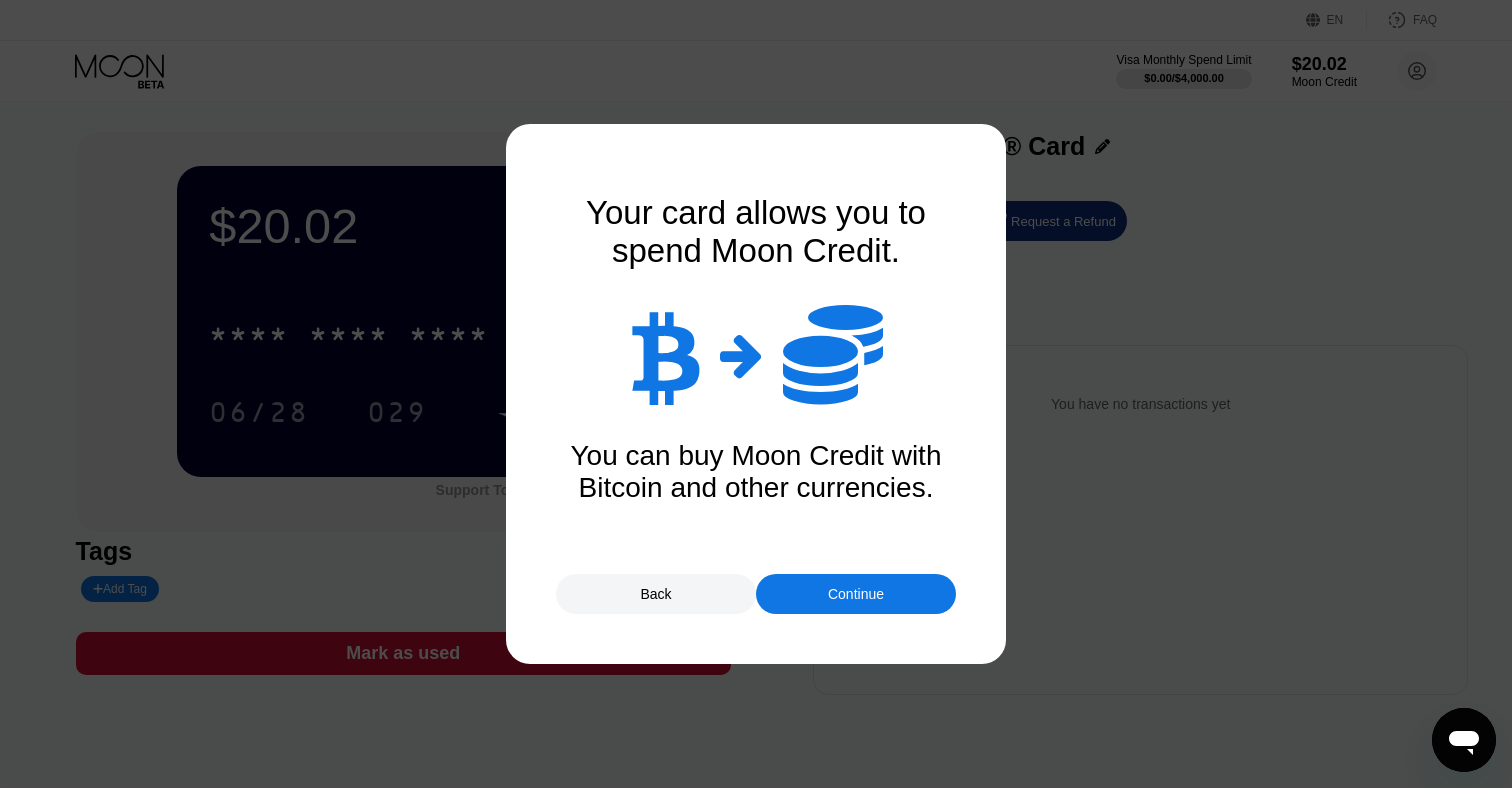 click on "Continue" at bounding box center [856, 594] 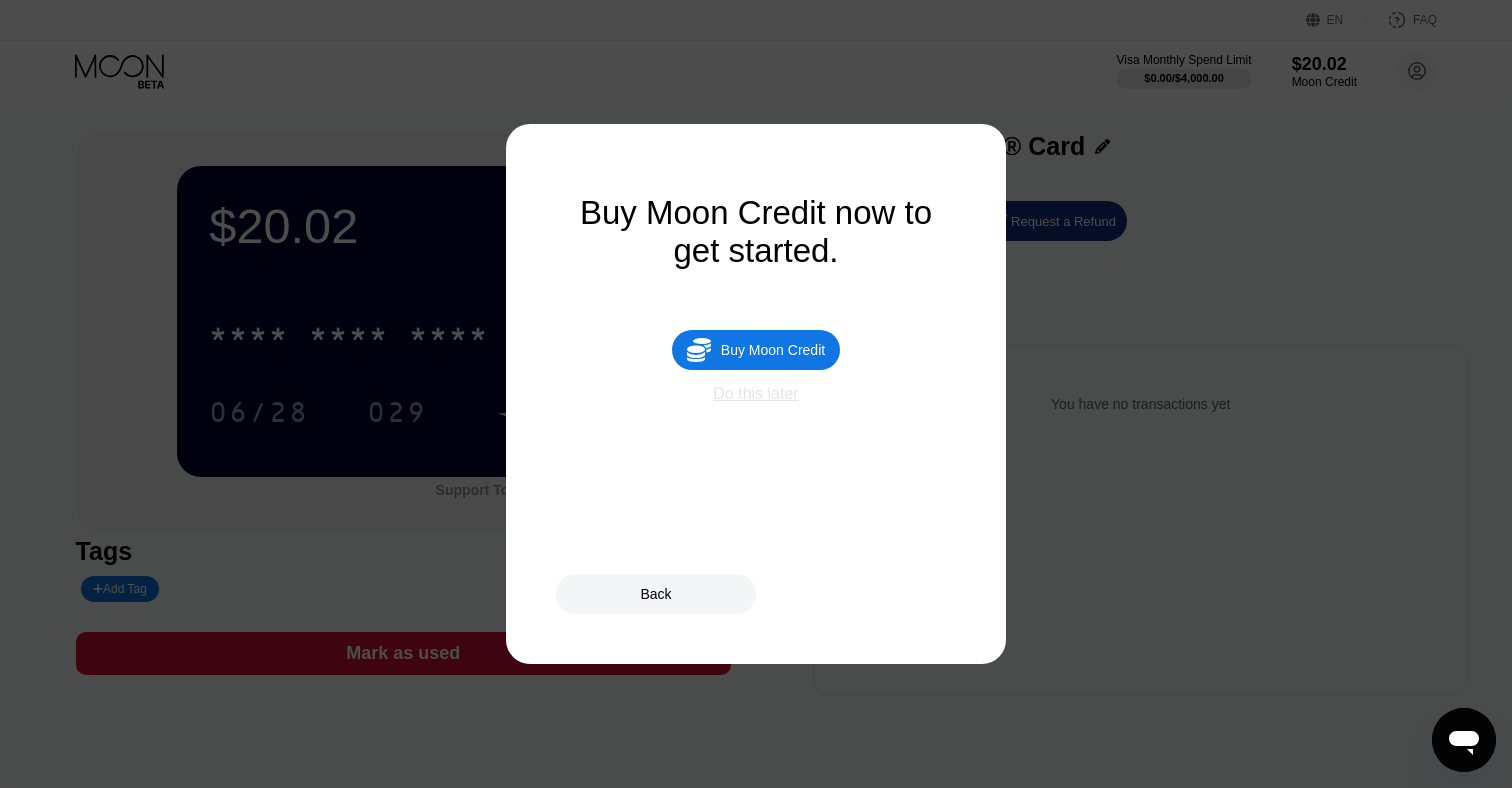 click on "Do this later" at bounding box center (755, 394) 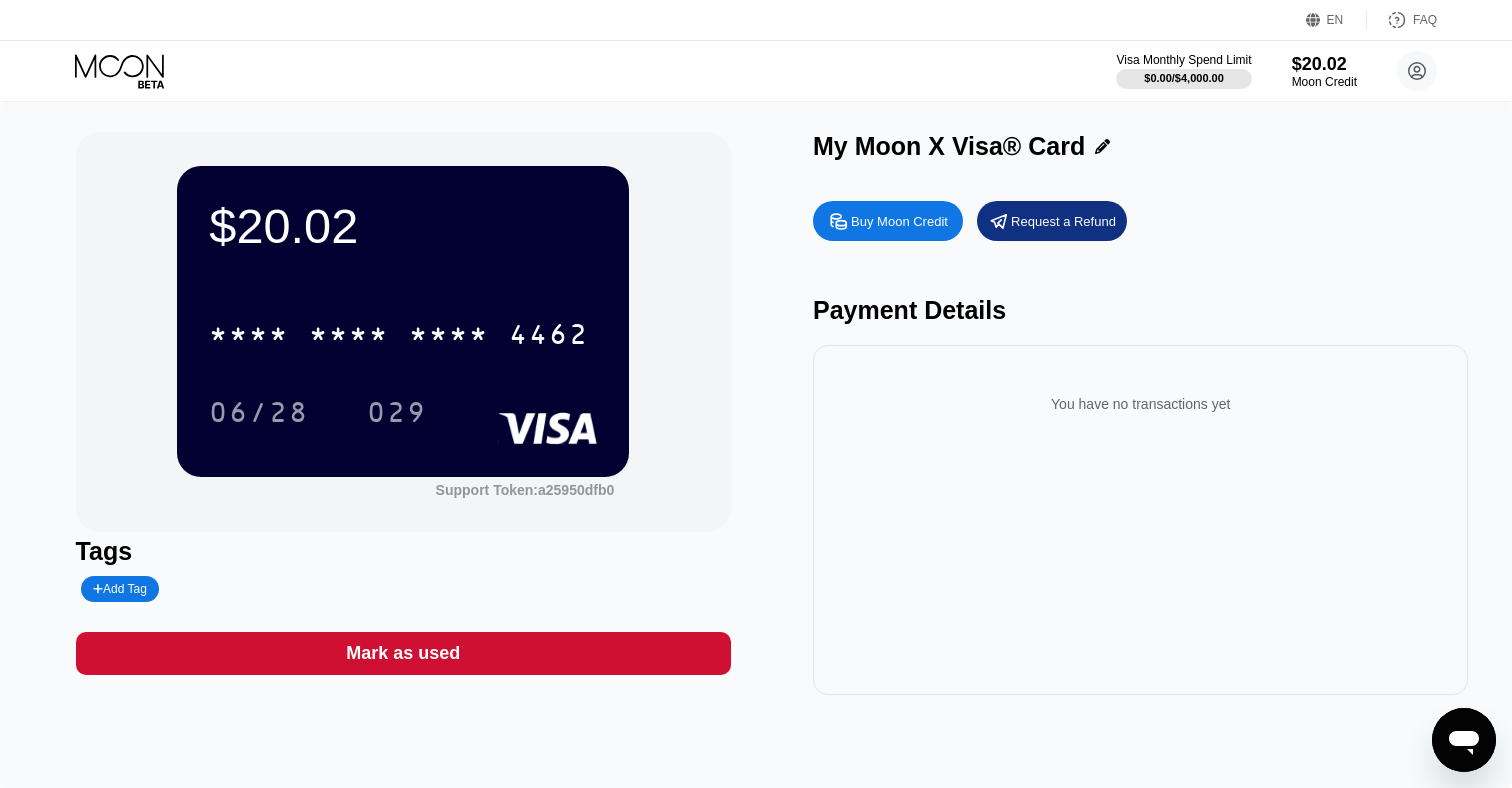 scroll, scrollTop: 0, scrollLeft: 0, axis: both 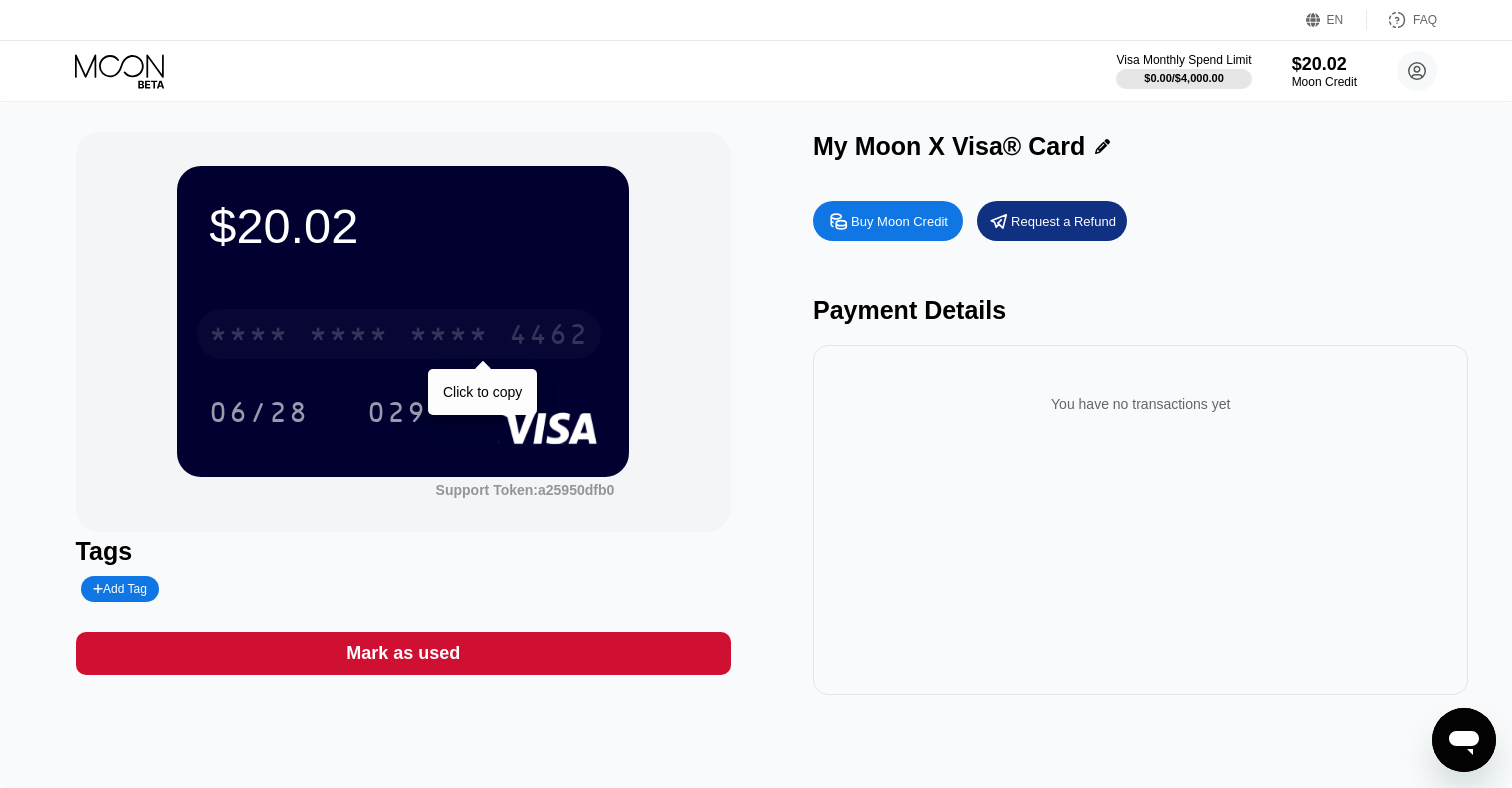 click on "* * * * * * * * * * * * 4462" at bounding box center (399, 334) 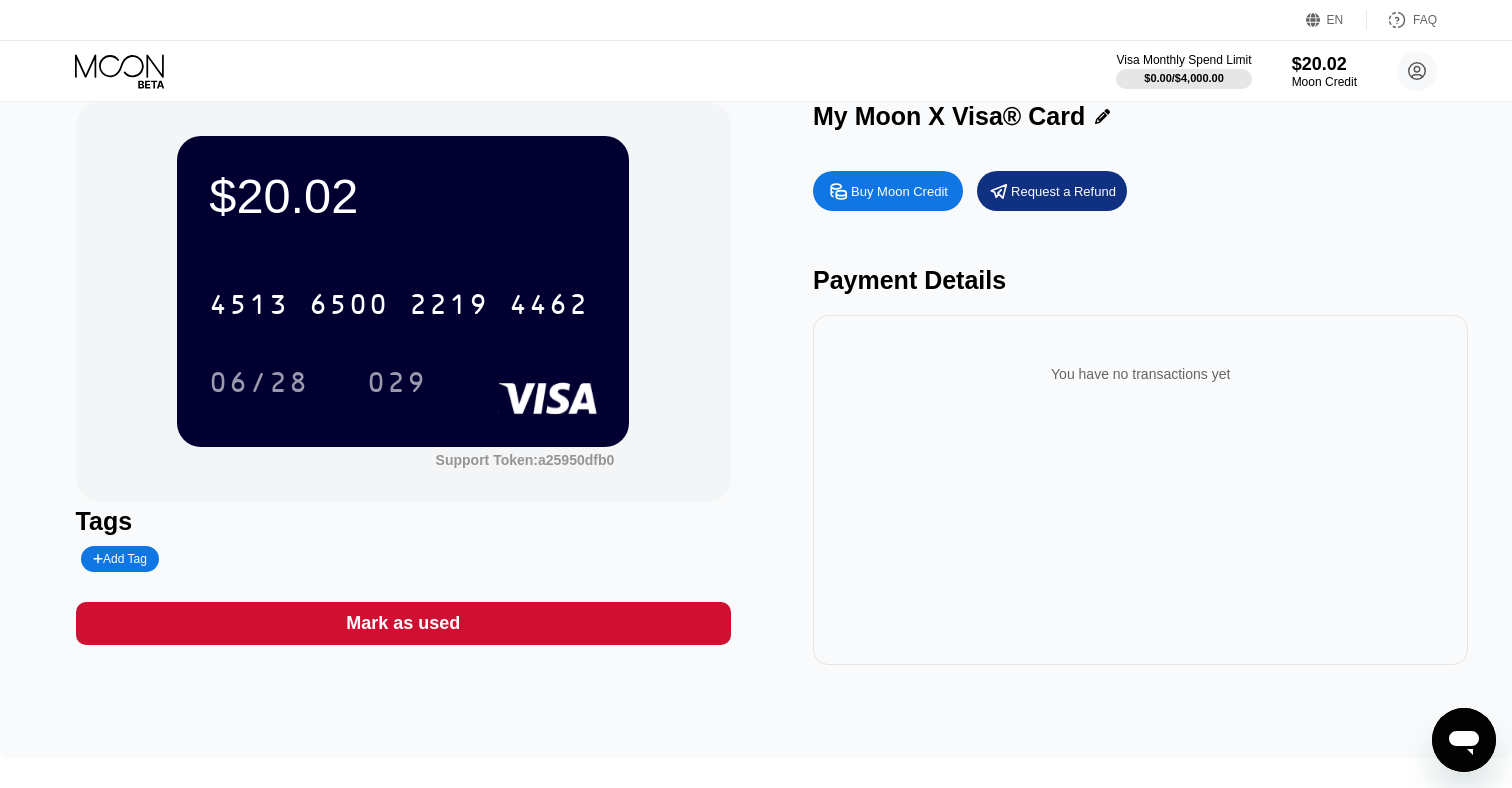 scroll, scrollTop: 0, scrollLeft: 0, axis: both 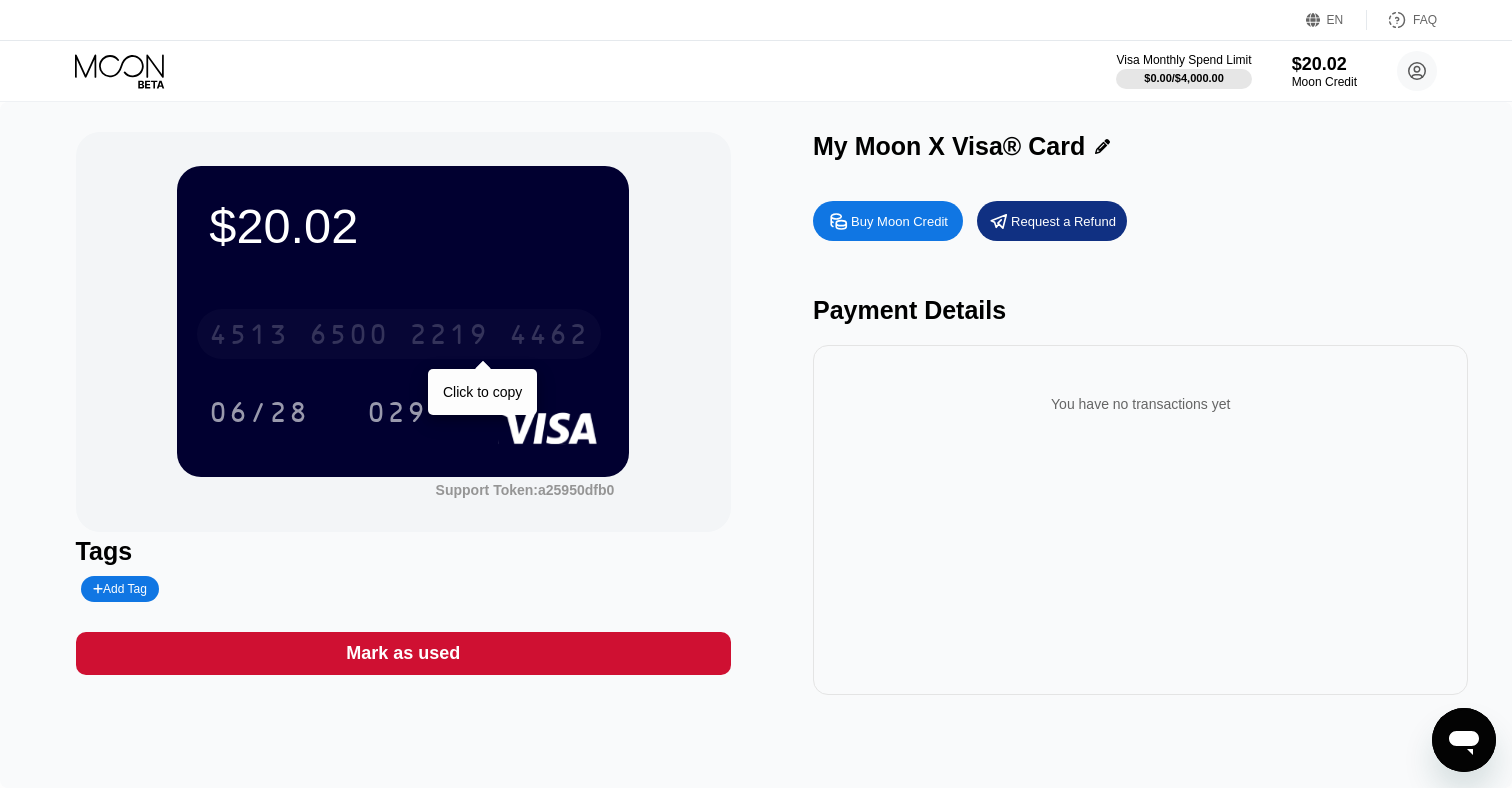 click on "6500" at bounding box center [349, 337] 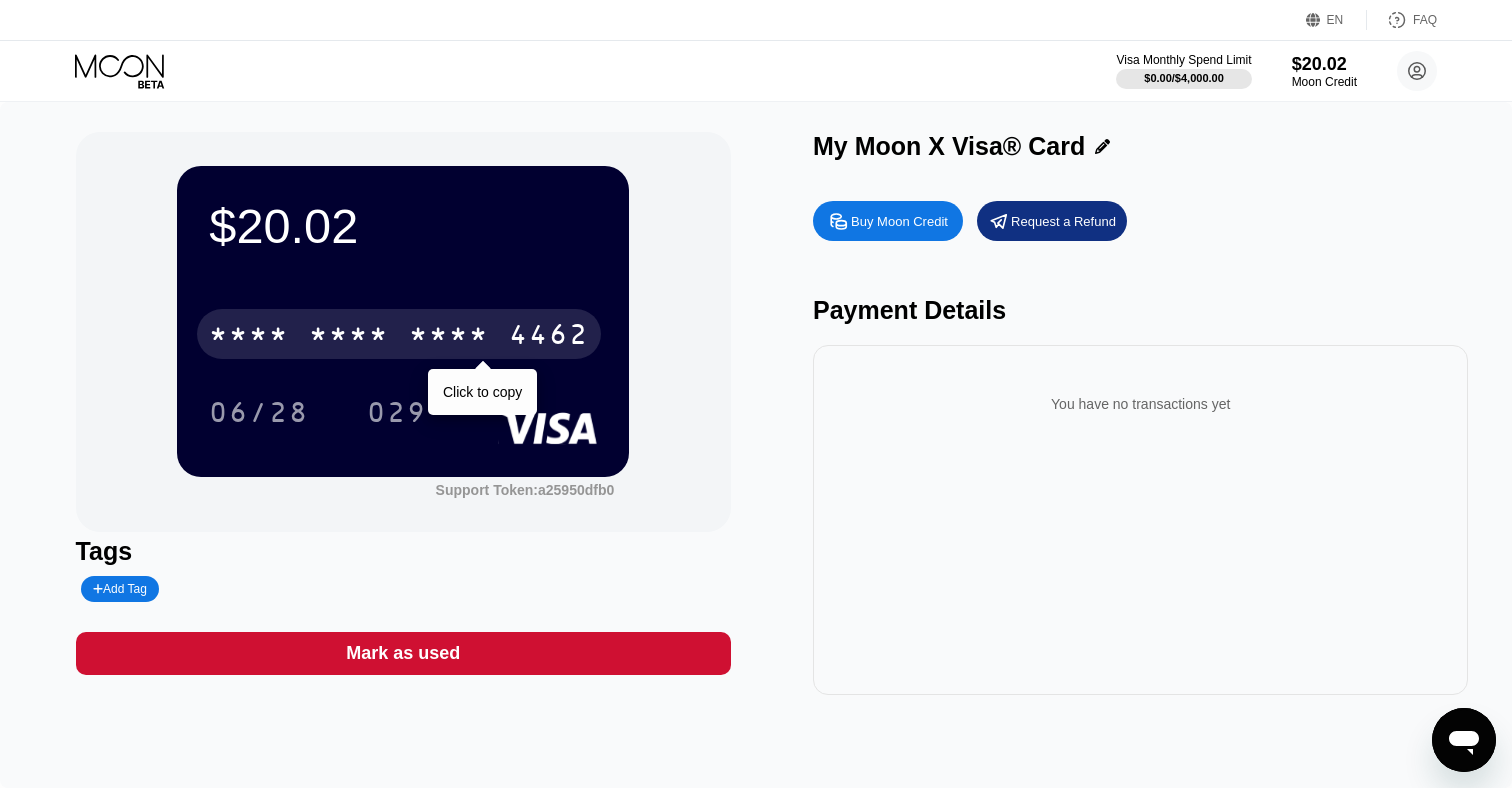click on "* * * *" at bounding box center [349, 337] 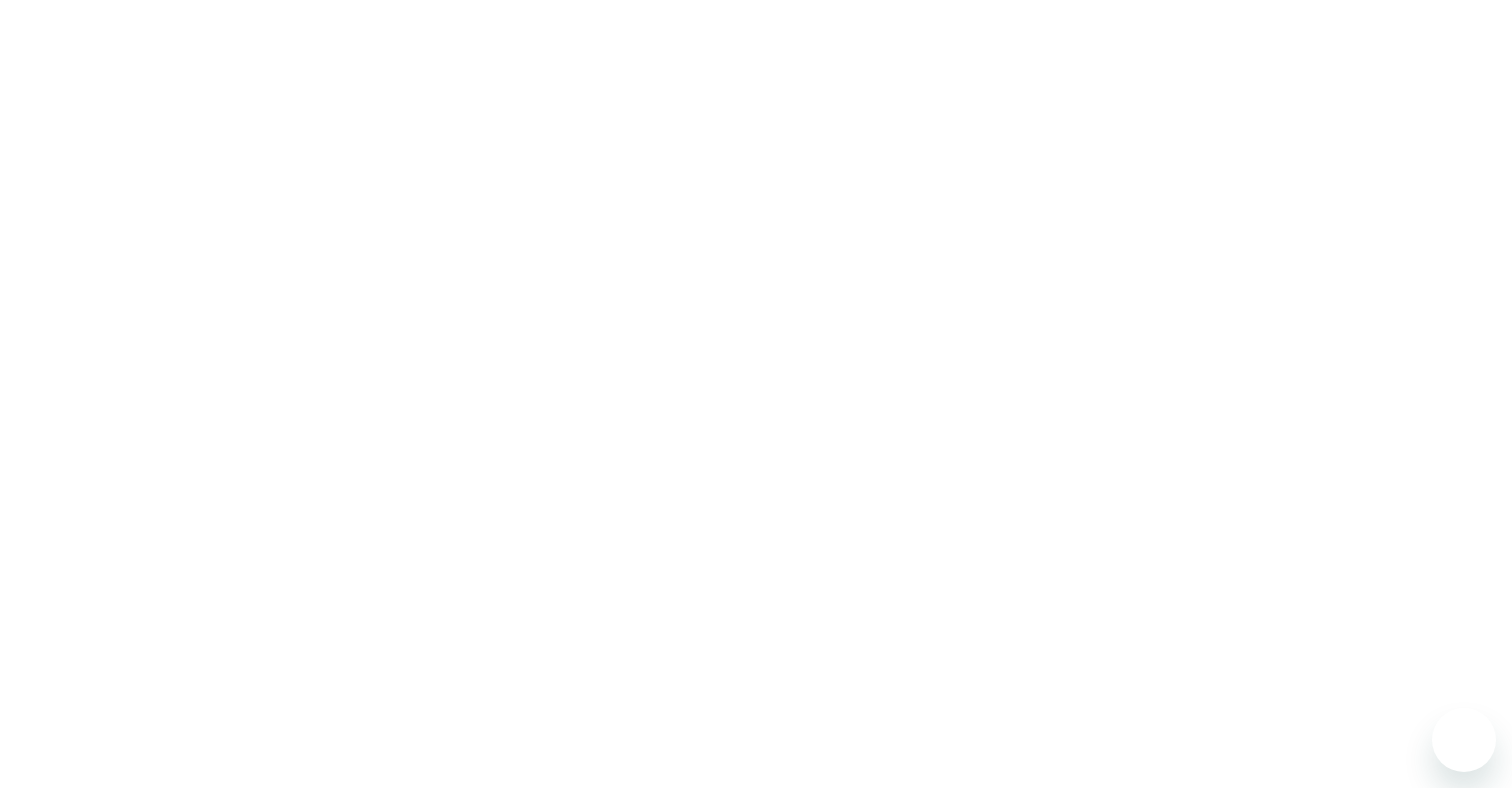scroll, scrollTop: 0, scrollLeft: 0, axis: both 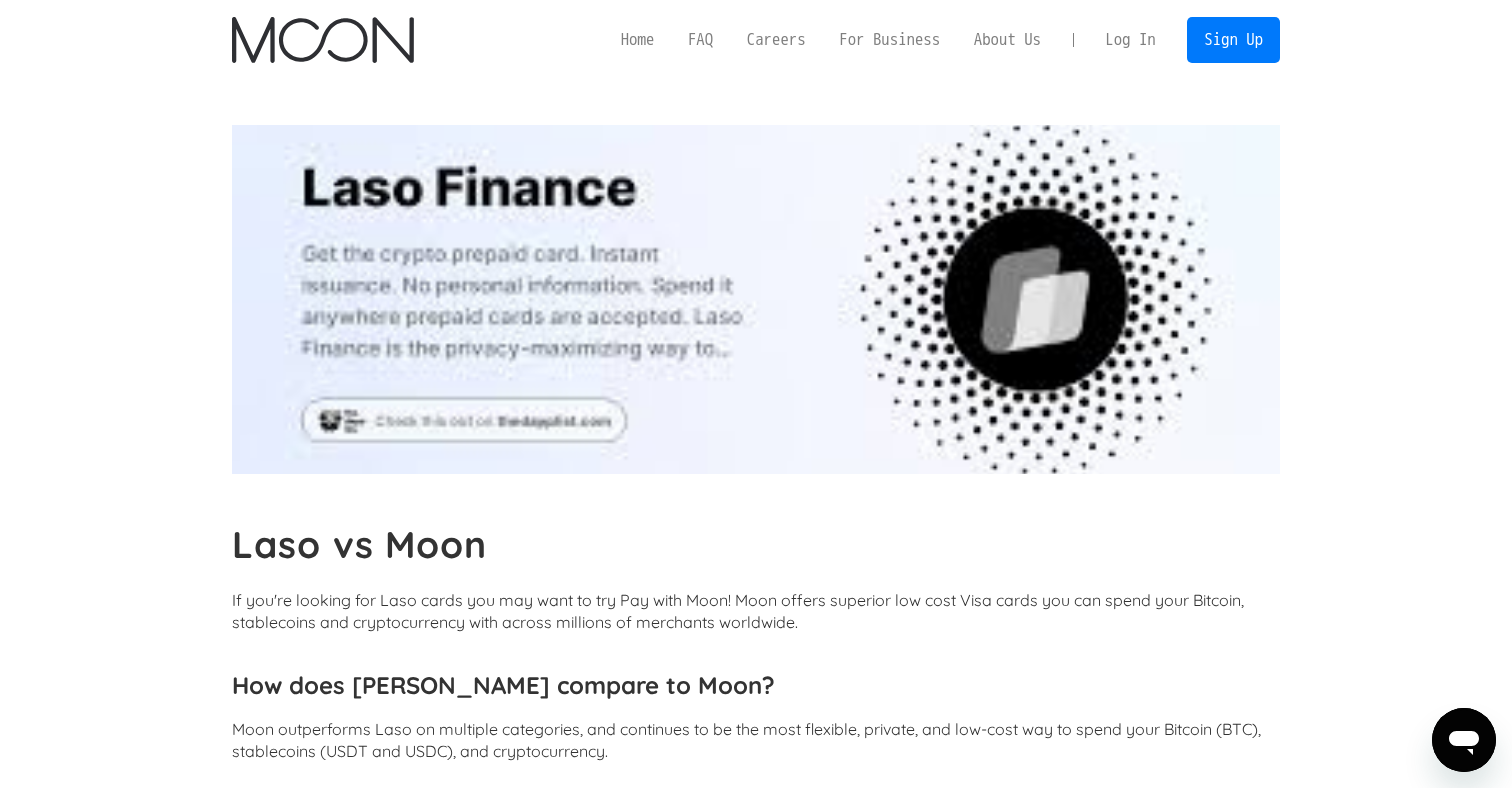 click at bounding box center [756, 299] 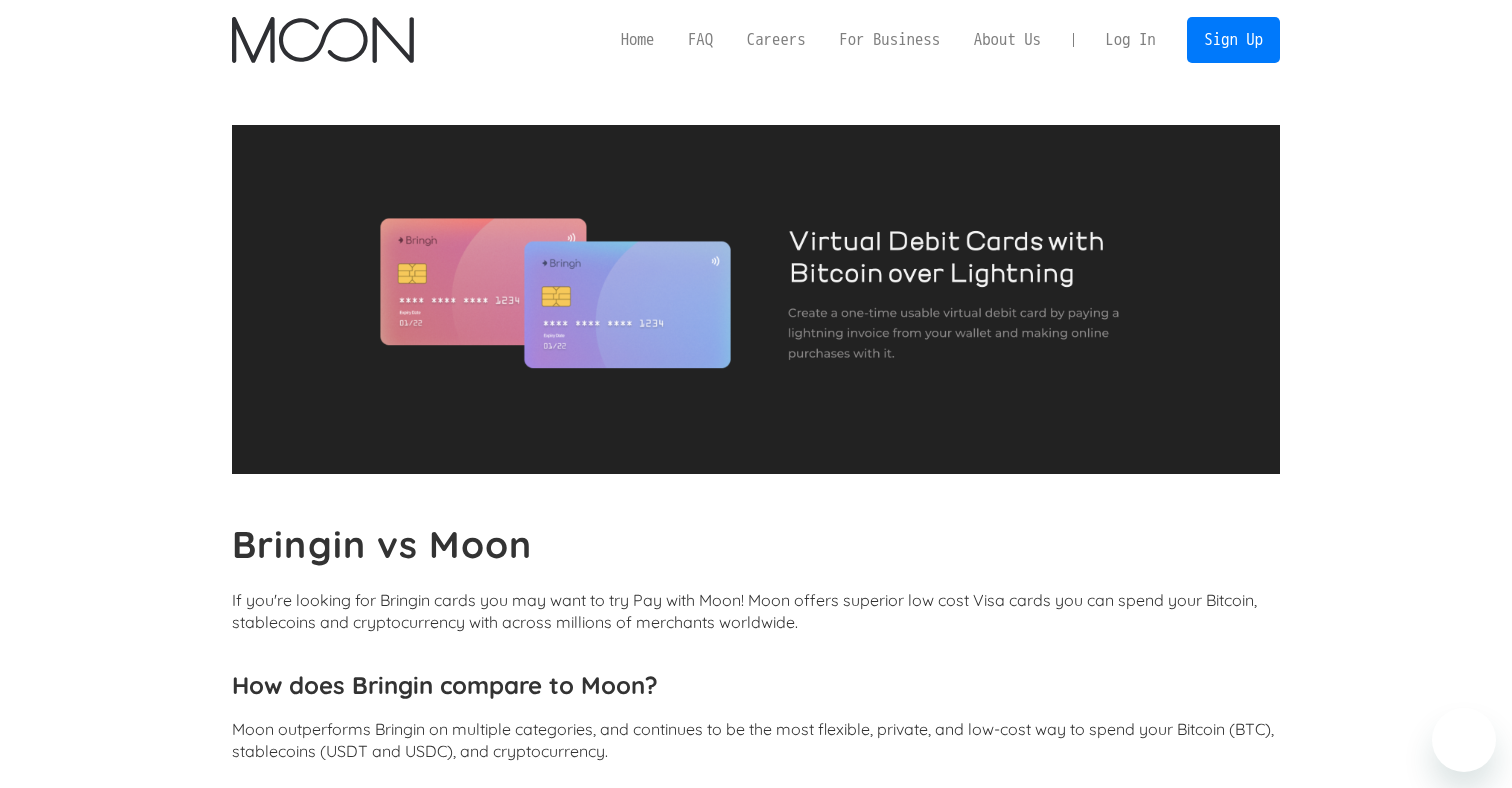 scroll, scrollTop: 0, scrollLeft: 0, axis: both 